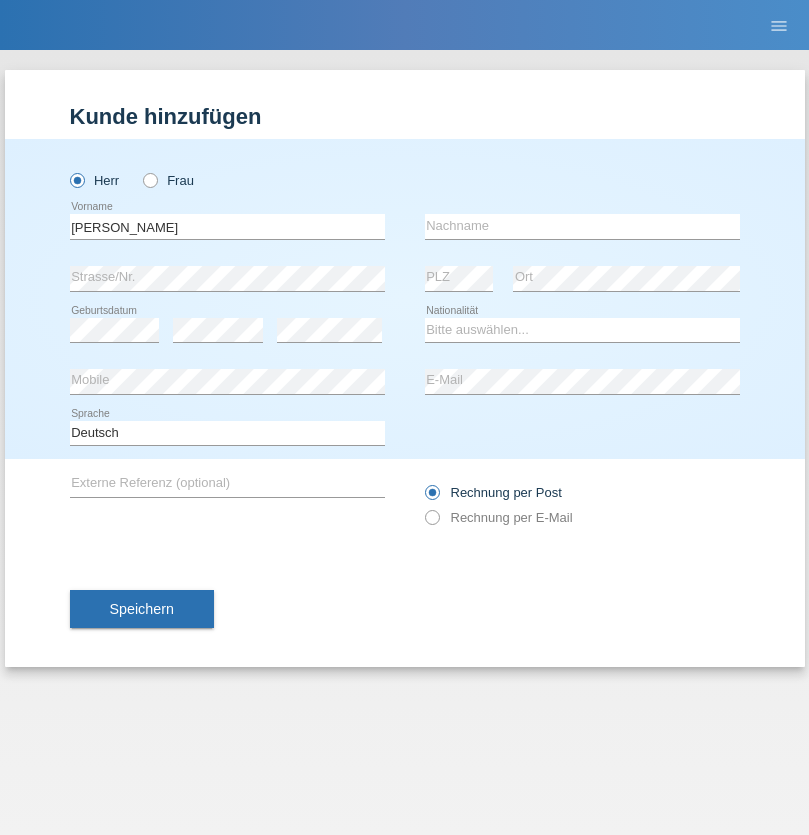 scroll, scrollTop: 0, scrollLeft: 0, axis: both 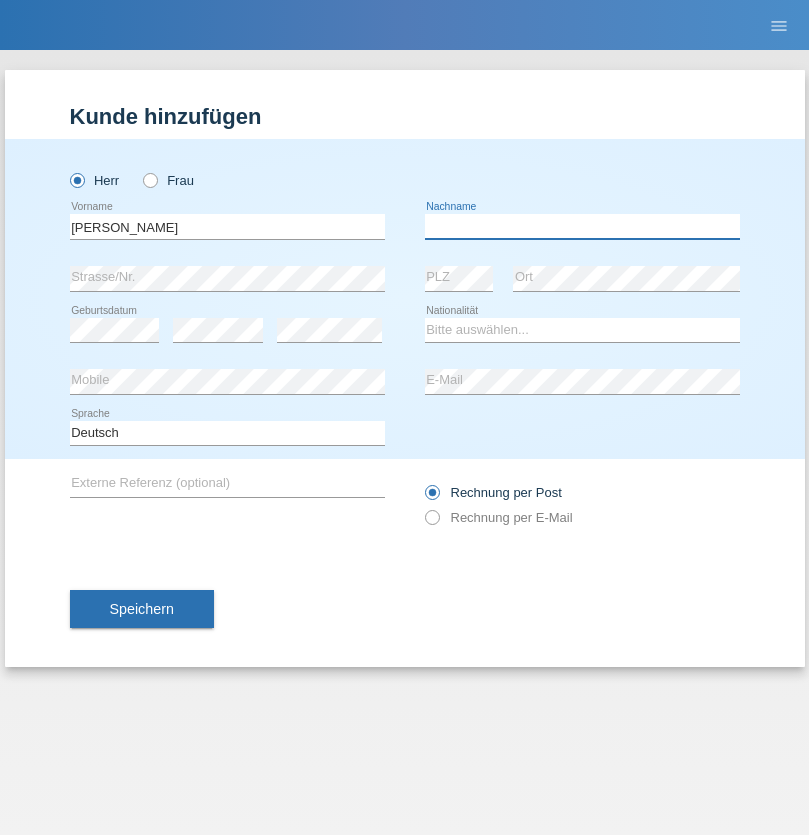 click at bounding box center [582, 226] 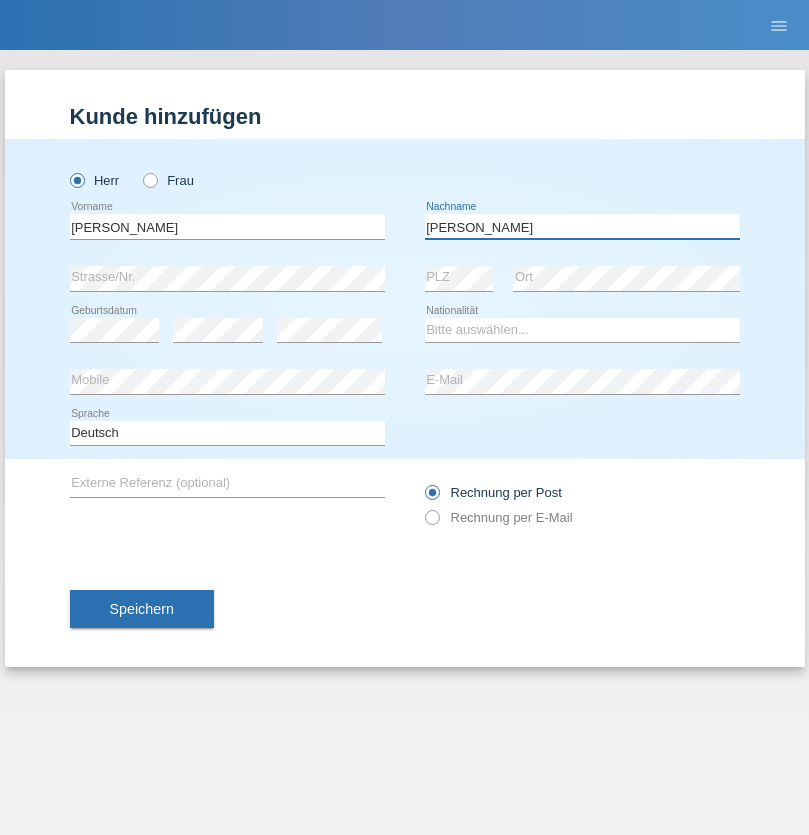 type on "[PERSON_NAME]" 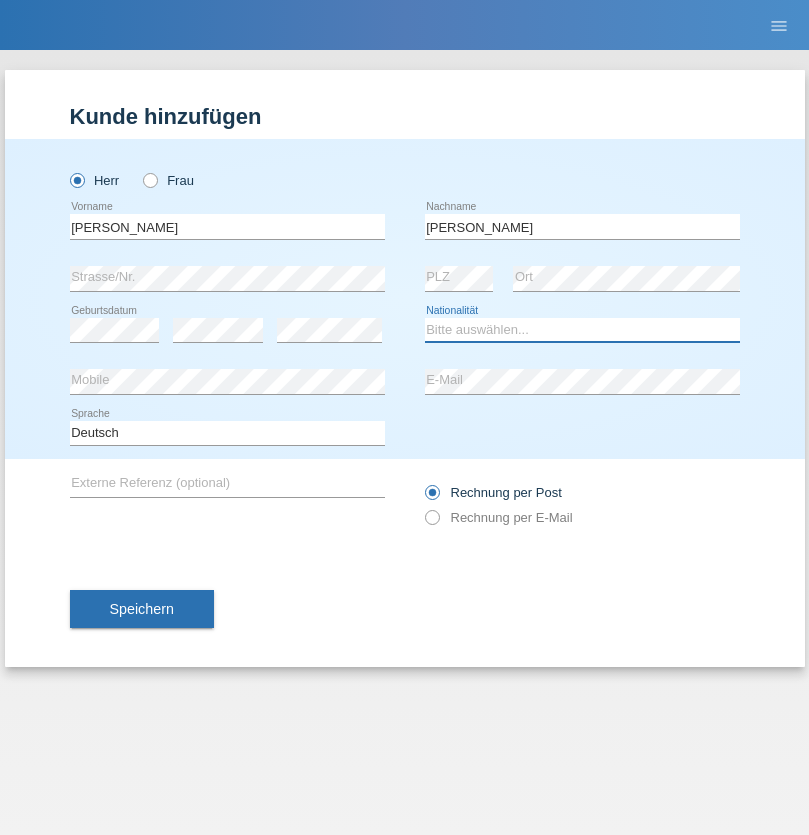 select on "DE" 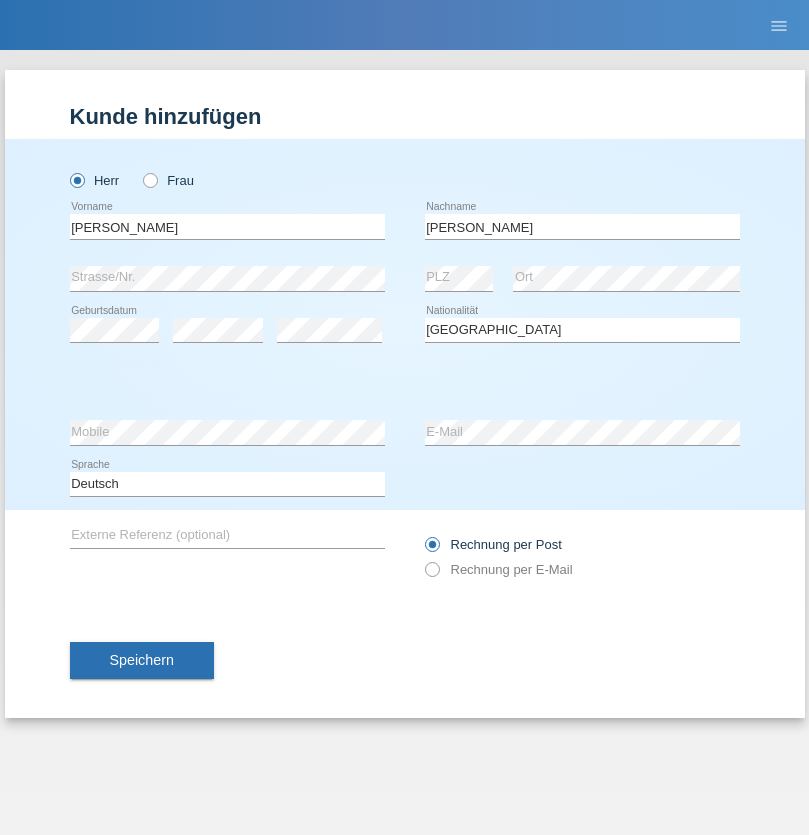 select on "C" 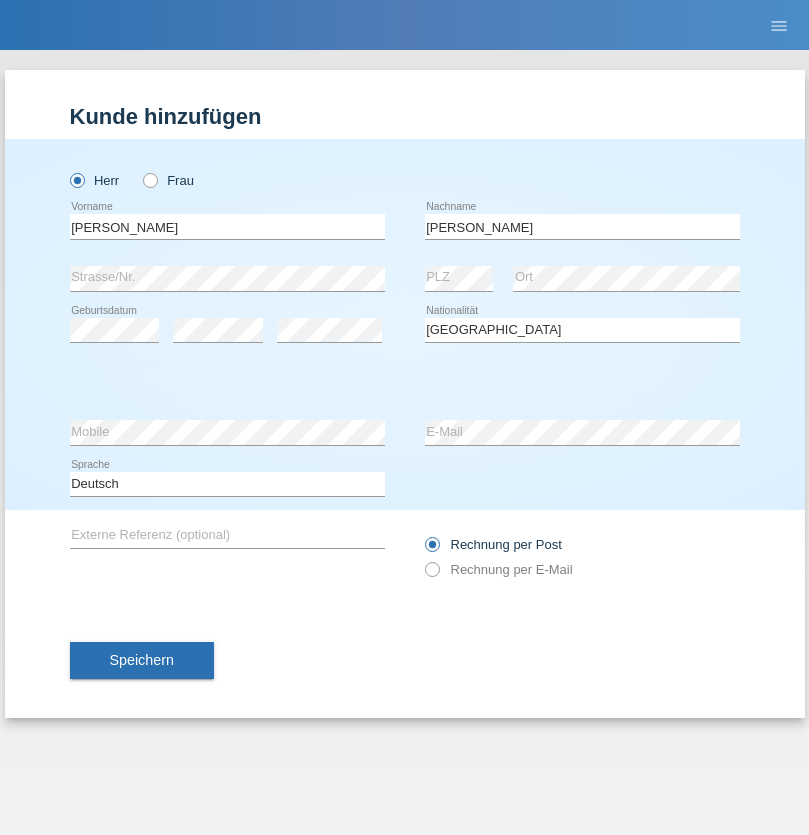 select on "01" 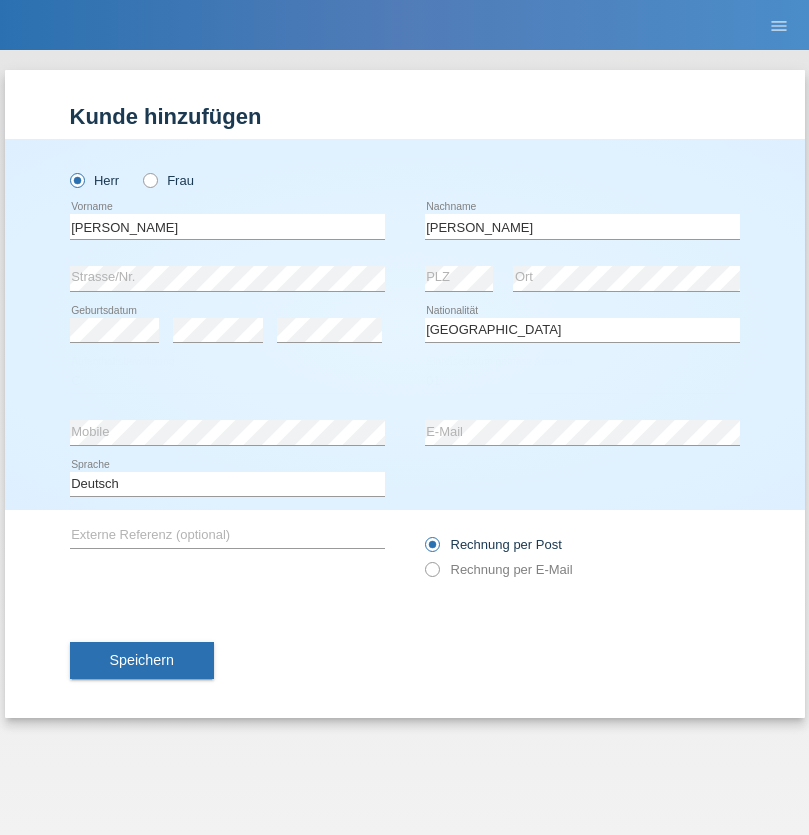 select on "05" 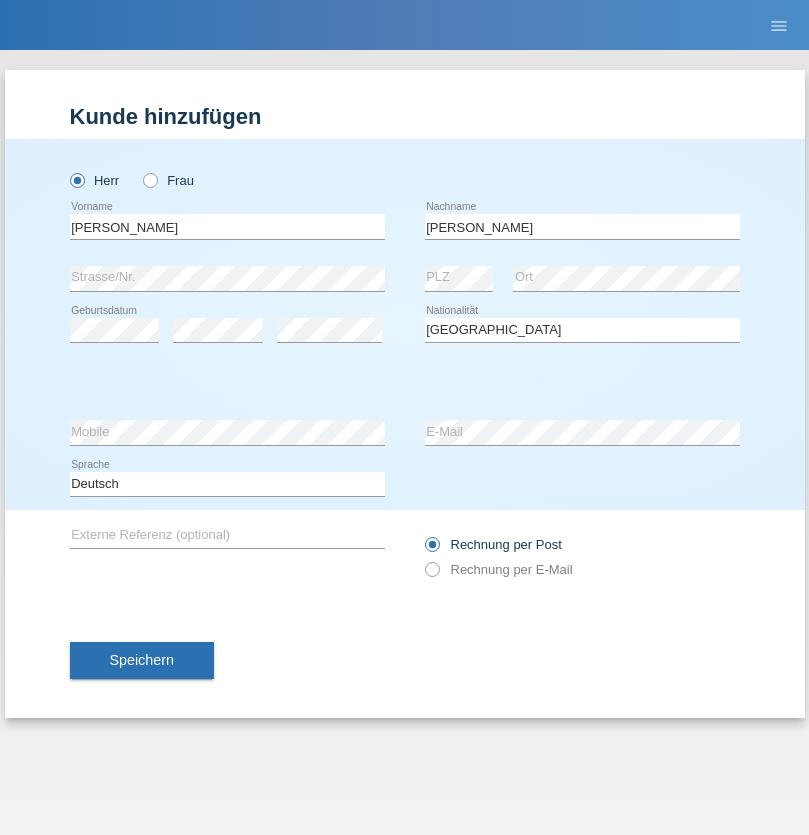 select on "2021" 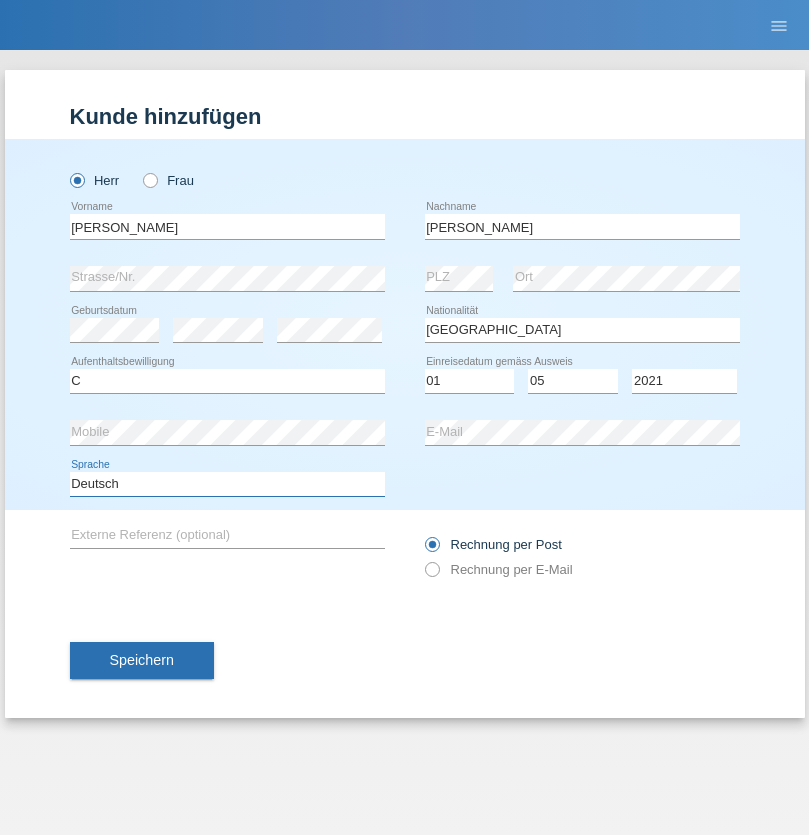 select on "en" 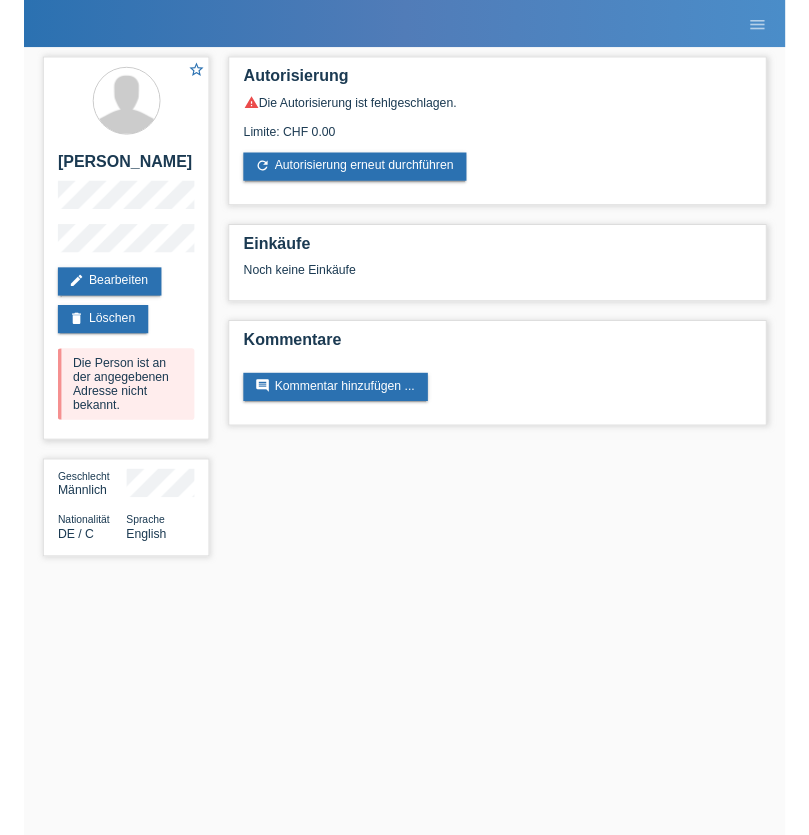 scroll, scrollTop: 0, scrollLeft: 0, axis: both 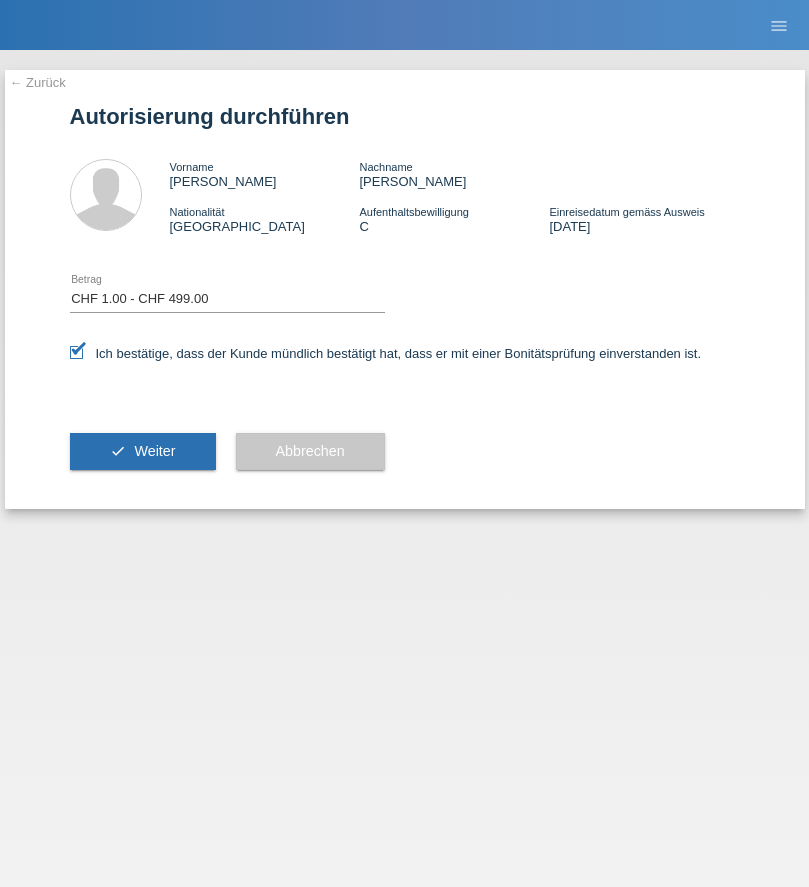 select on "1" 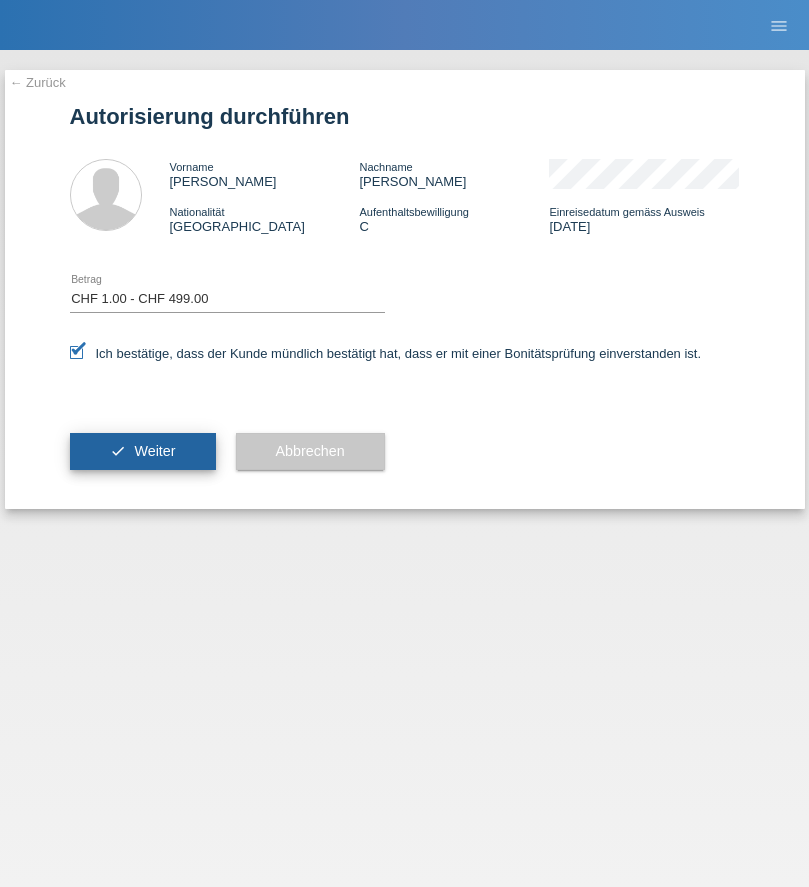 click on "Weiter" at bounding box center [154, 451] 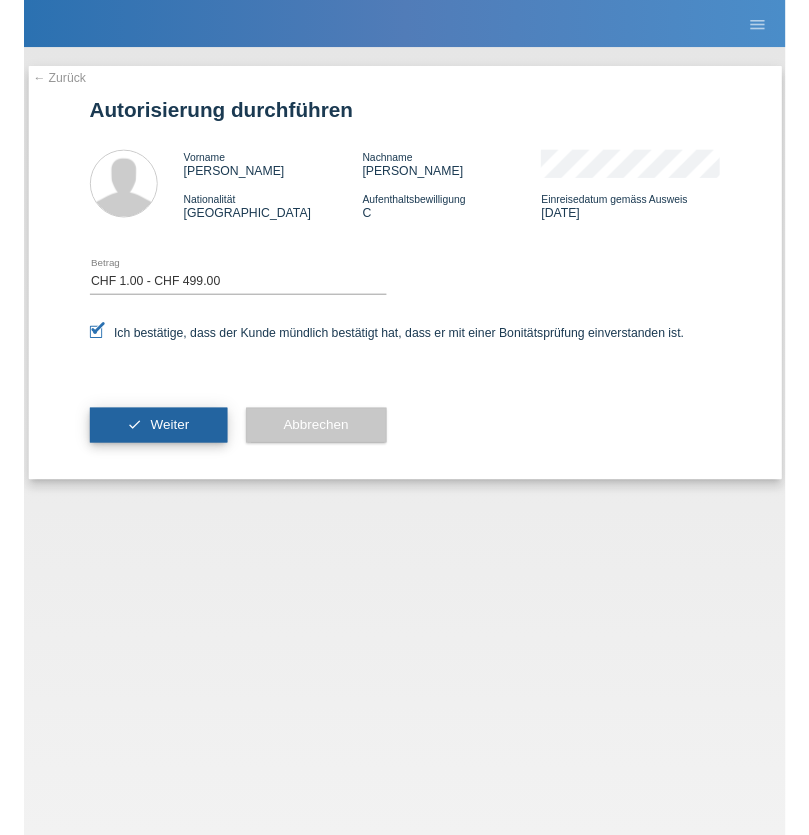 scroll, scrollTop: 0, scrollLeft: 0, axis: both 